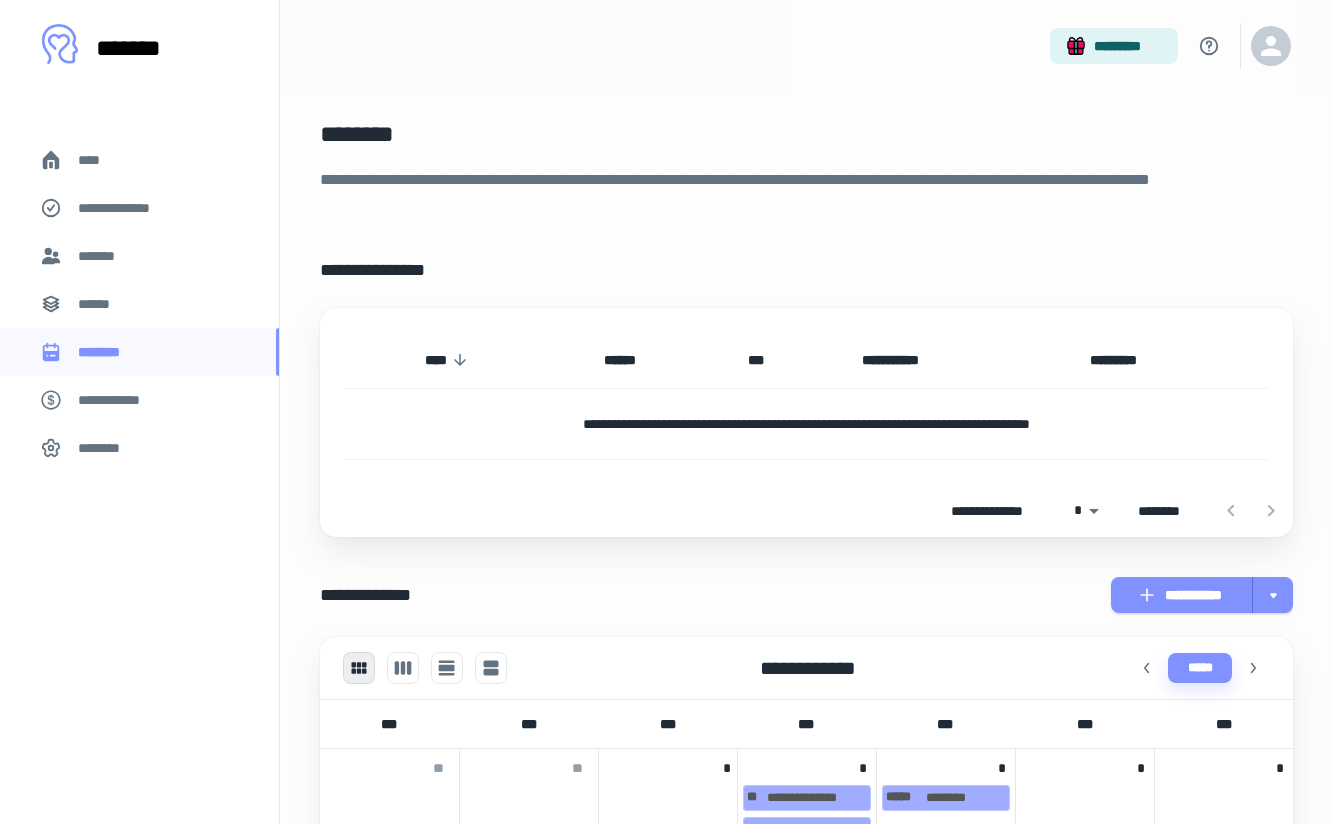 scroll, scrollTop: 0, scrollLeft: 0, axis: both 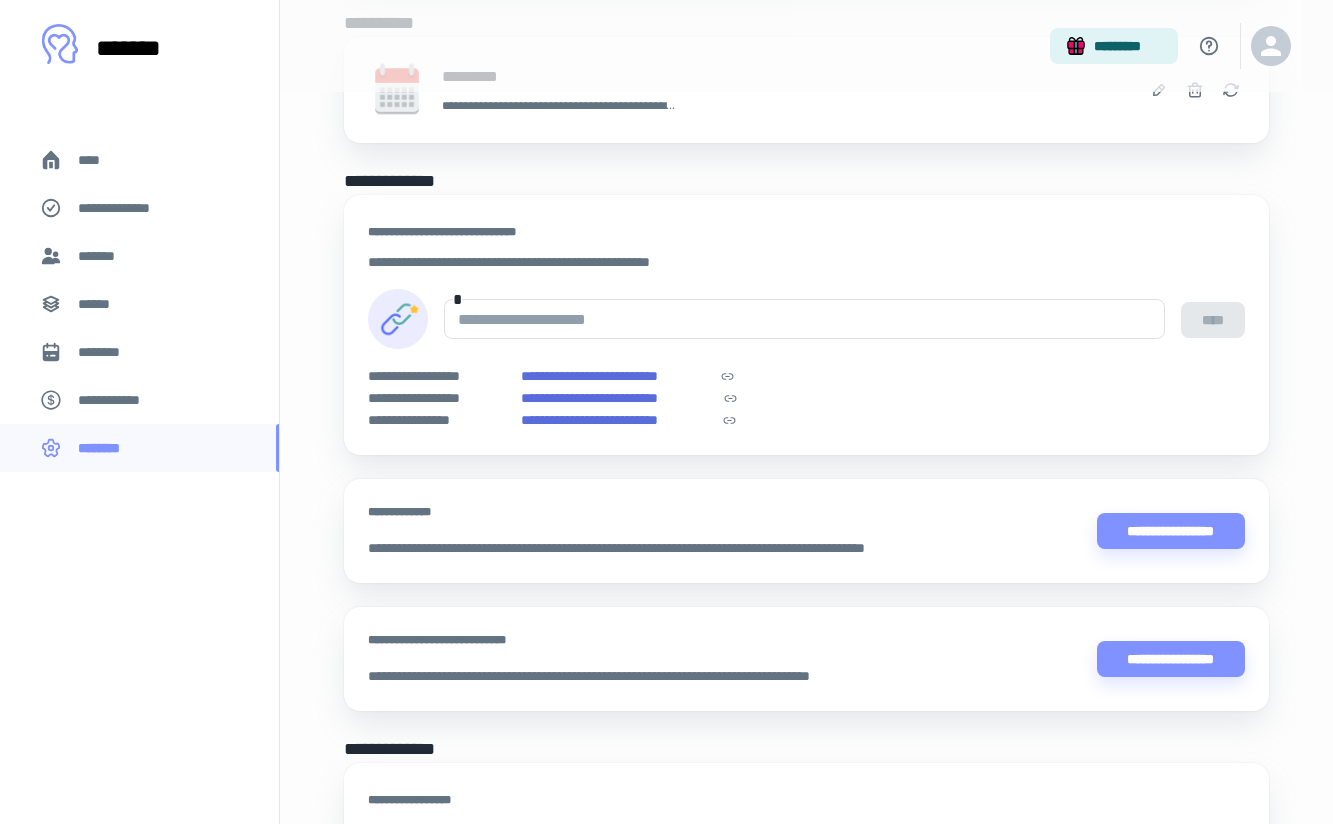 click 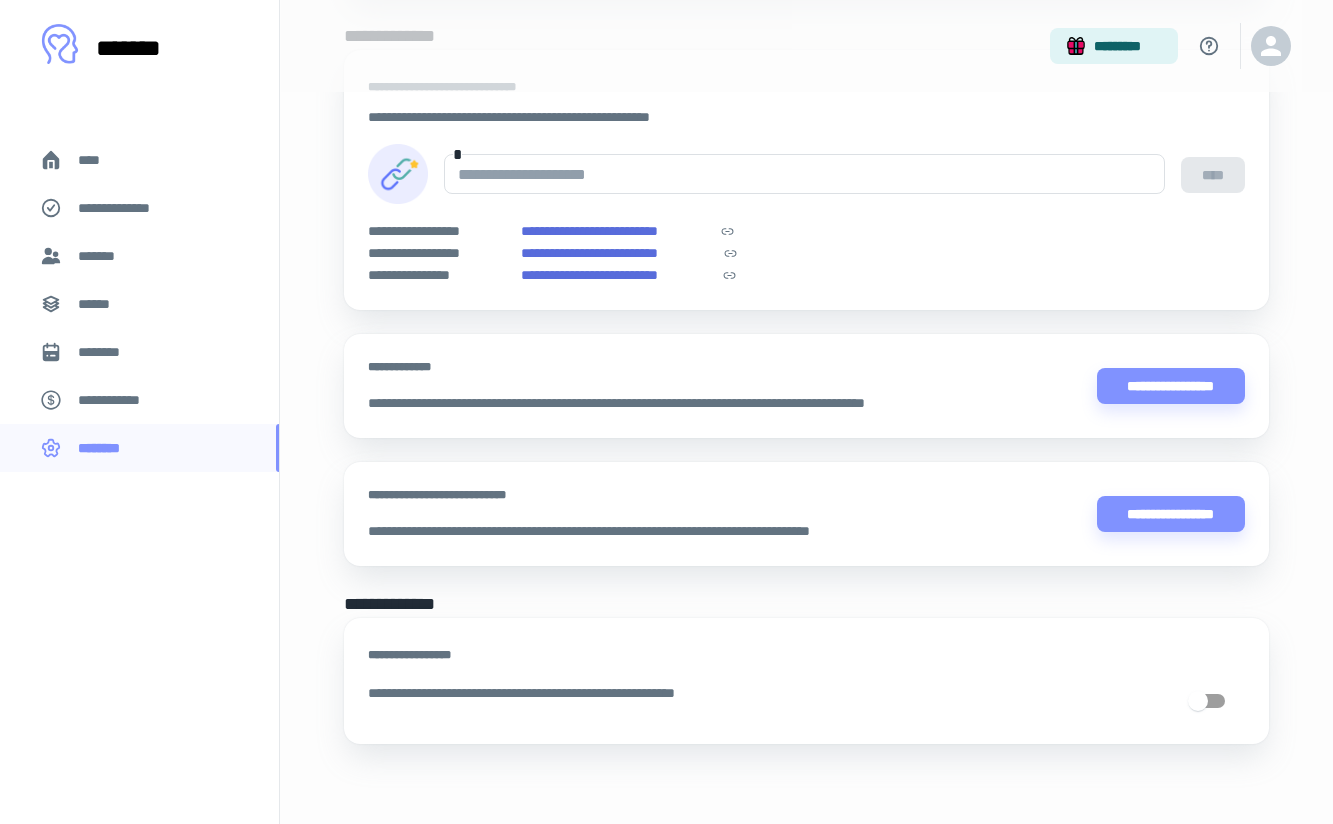 scroll, scrollTop: 1235, scrollLeft: 0, axis: vertical 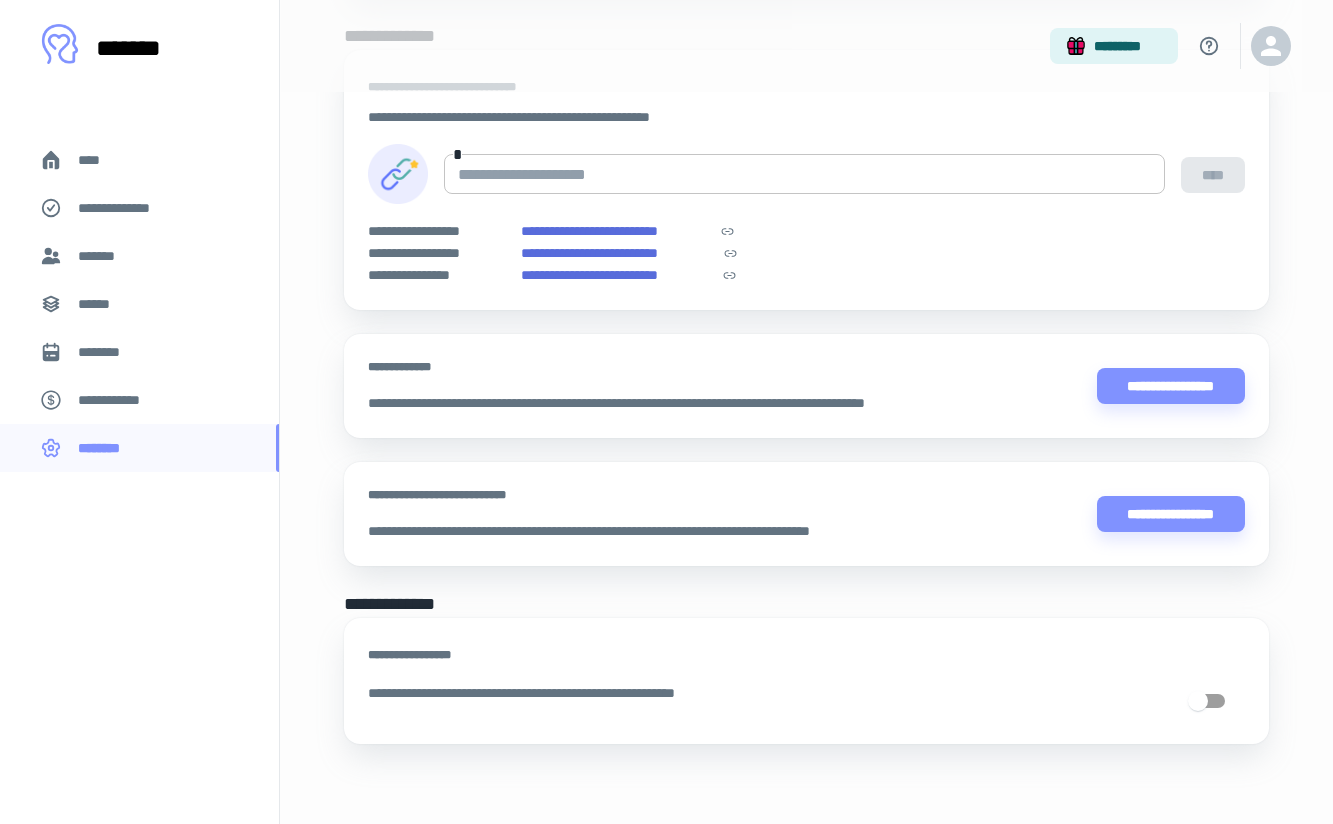 click at bounding box center [804, 174] 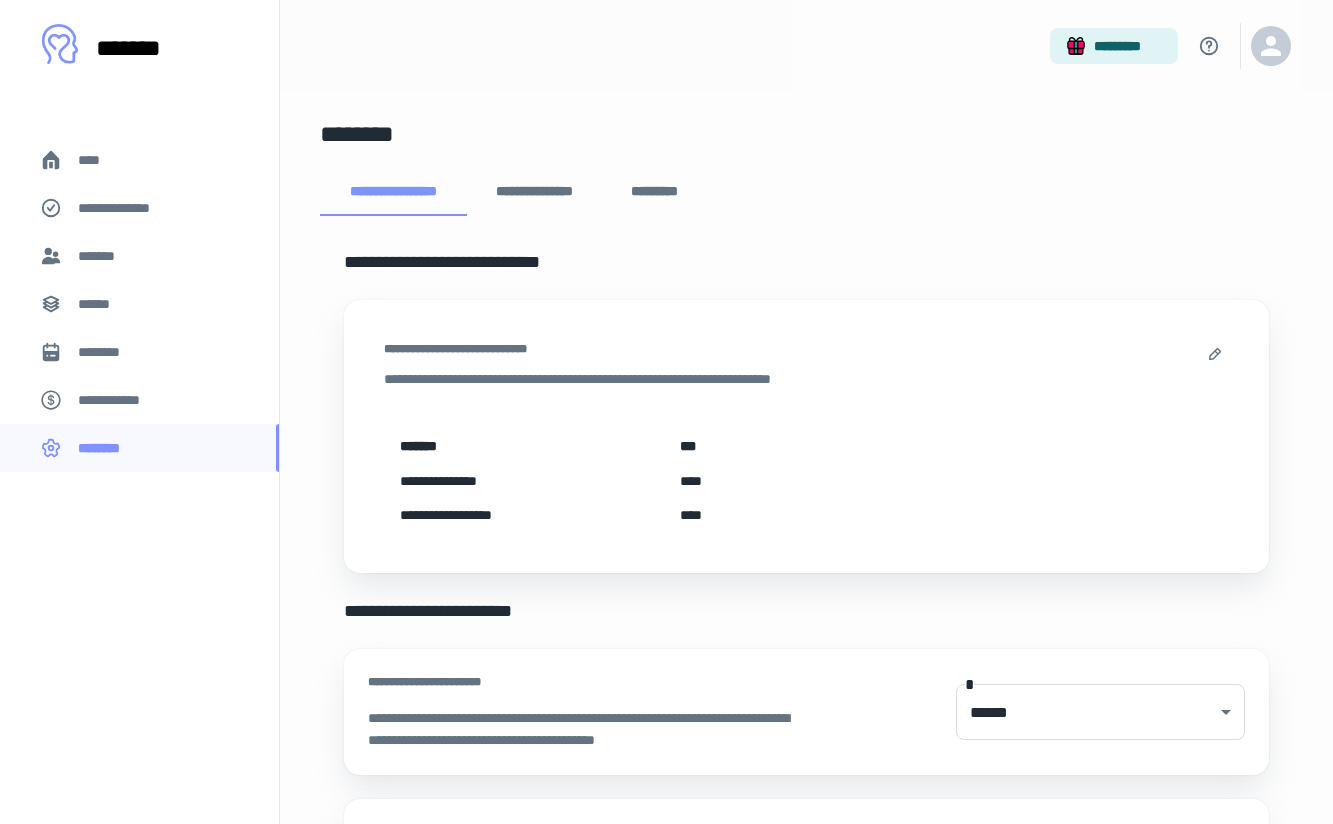 scroll, scrollTop: 0, scrollLeft: 0, axis: both 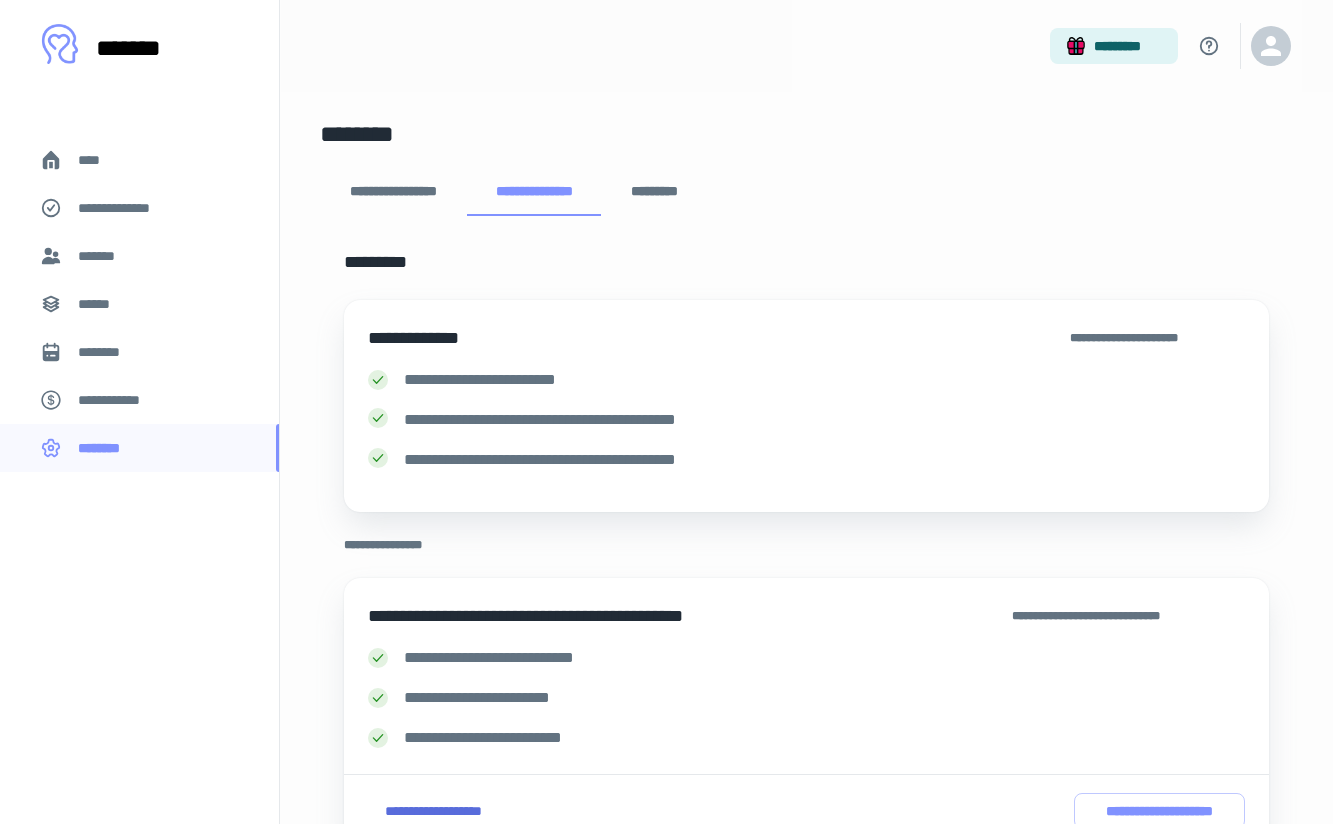click on "*********" at bounding box center (655, 192) 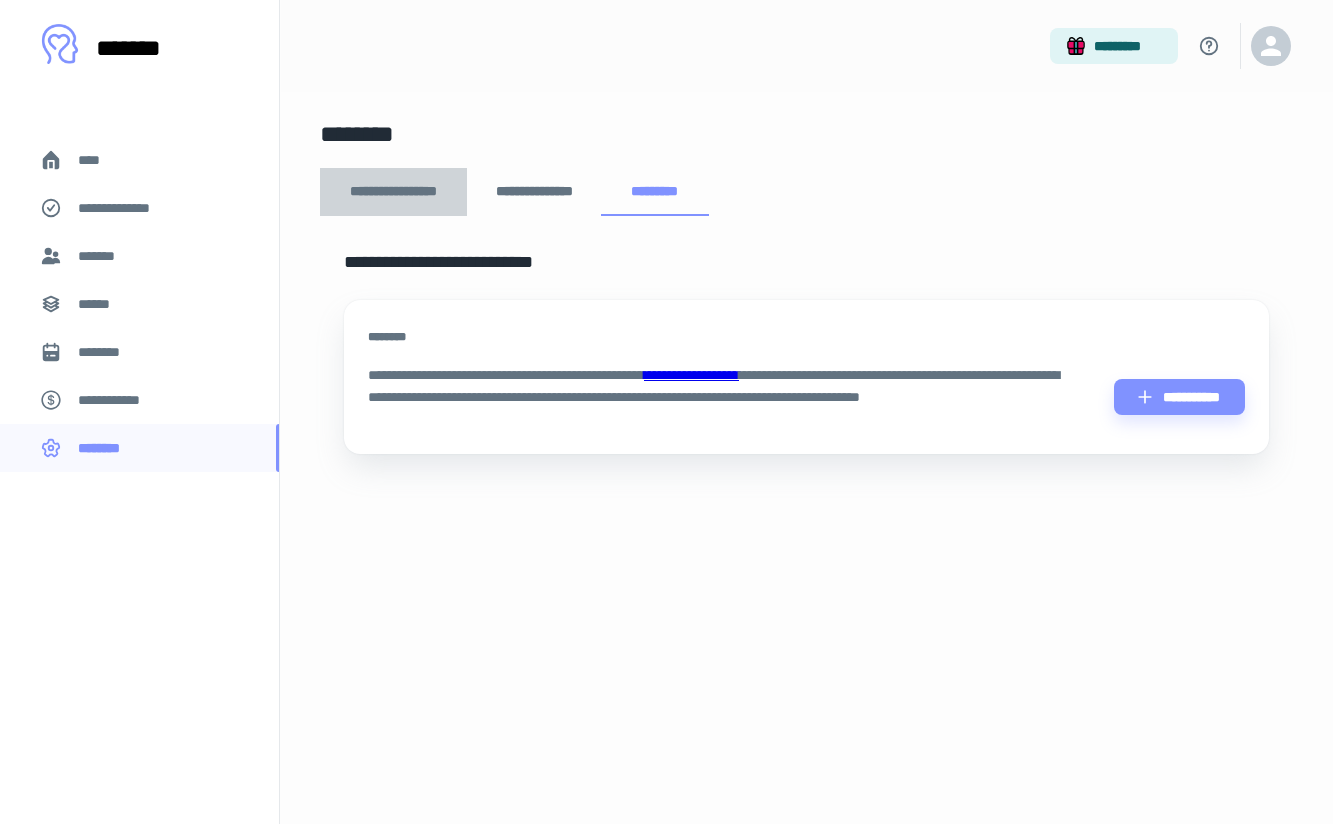click on "**********" at bounding box center (393, 192) 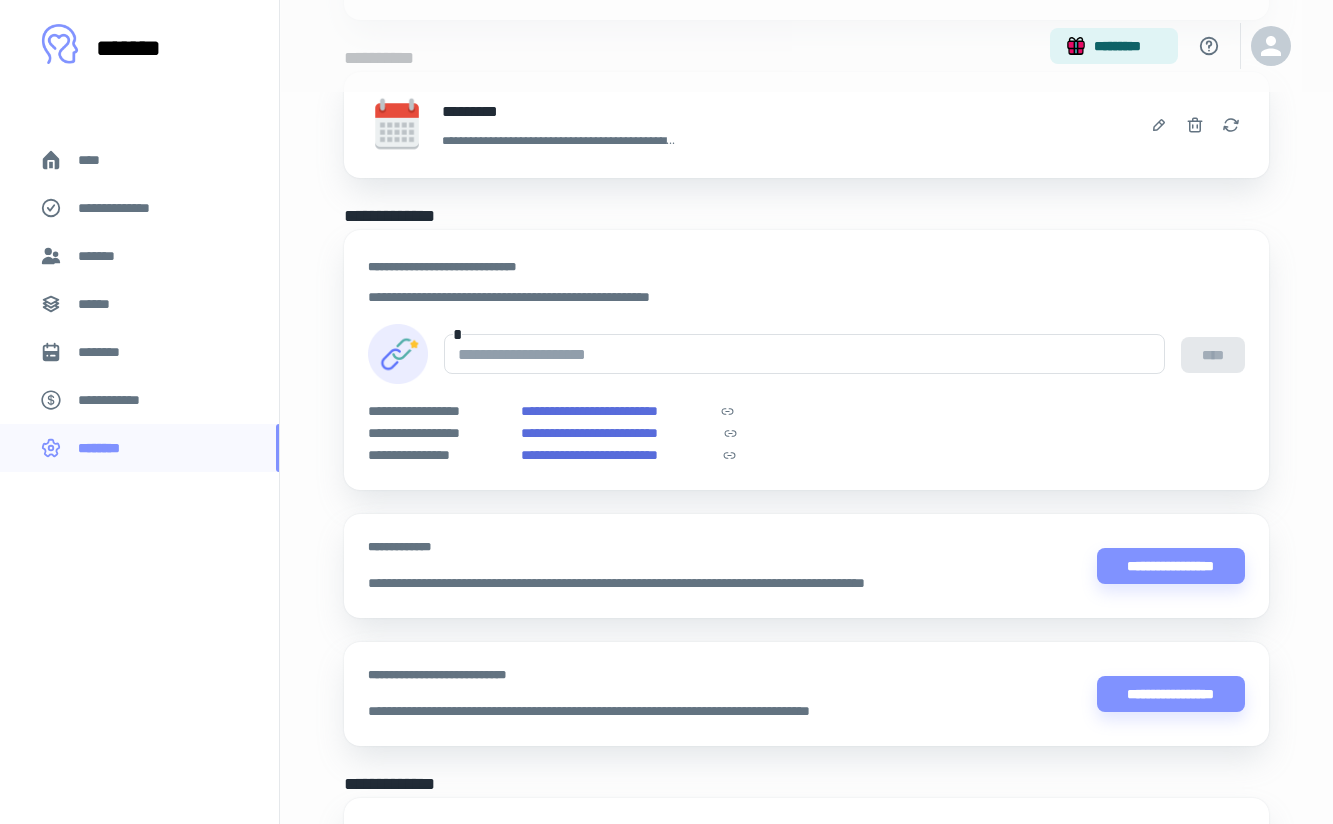 scroll, scrollTop: 1057, scrollLeft: 0, axis: vertical 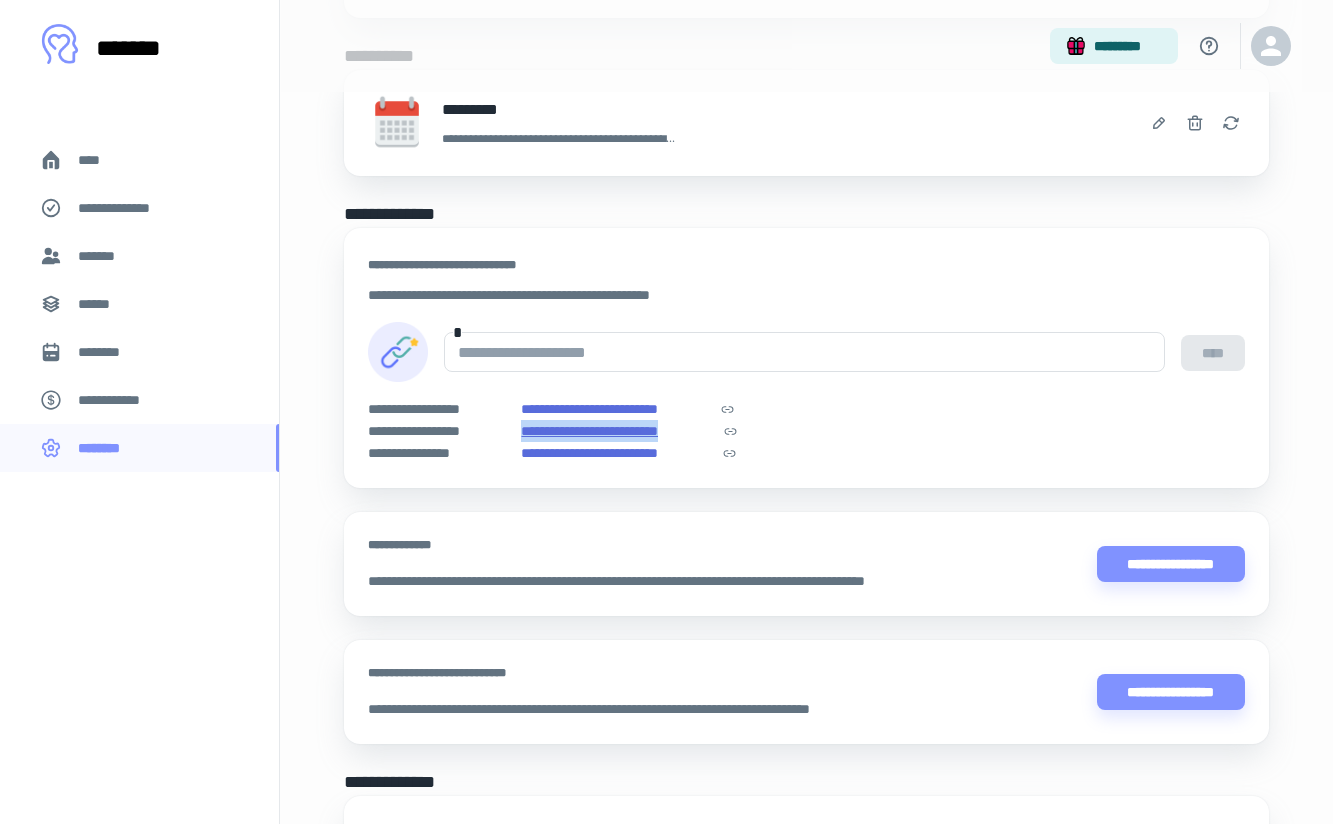 click on "**********" at bounding box center (615, 431) 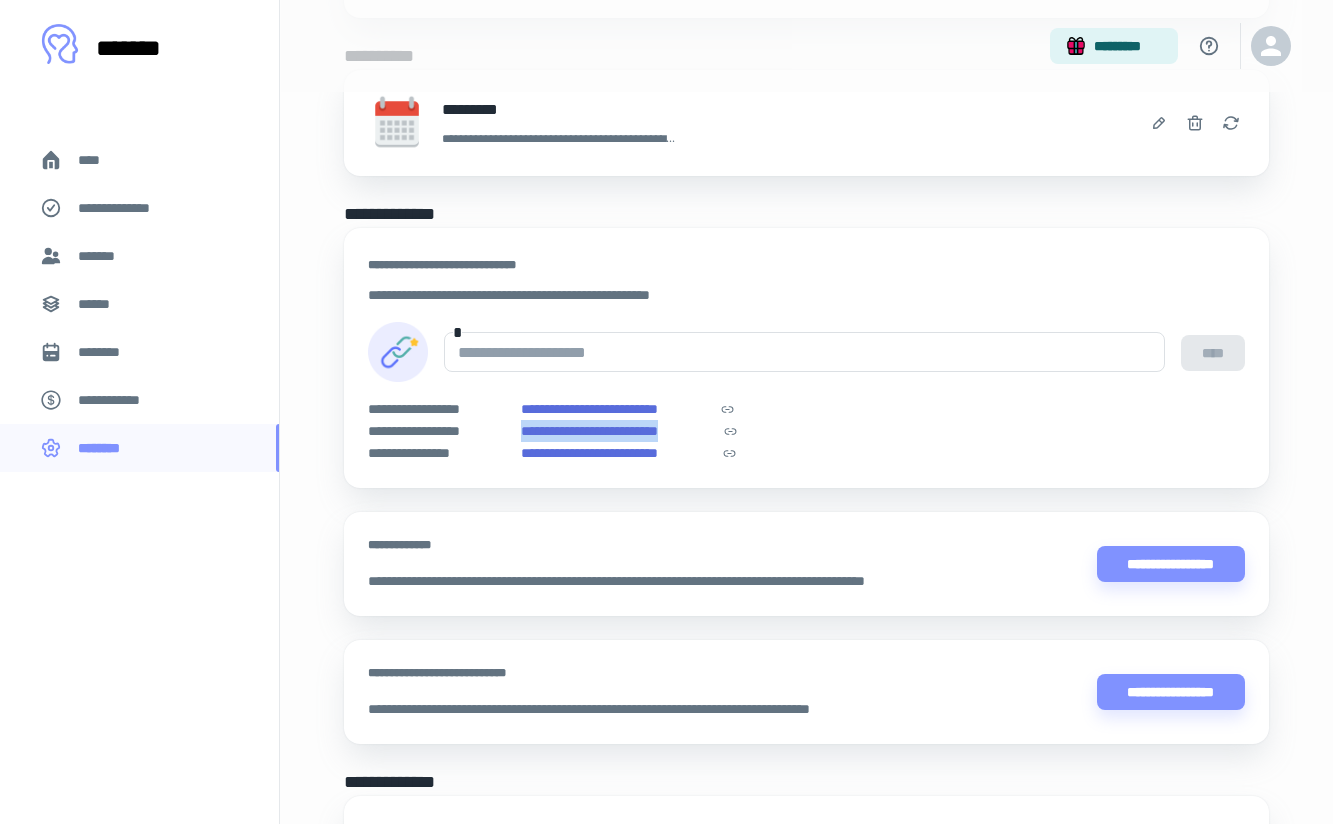 click on "**********" at bounding box center (127, 208) 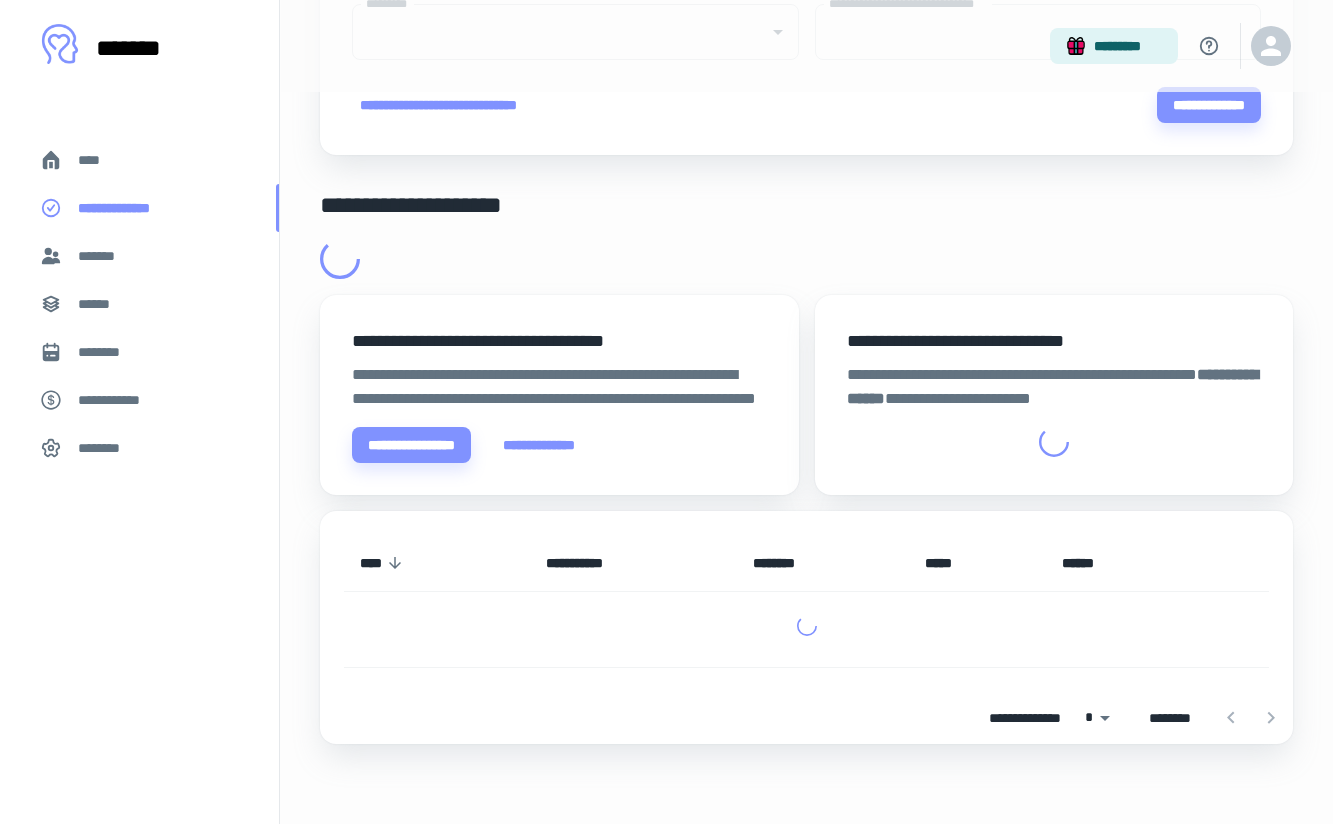 scroll, scrollTop: 0, scrollLeft: 0, axis: both 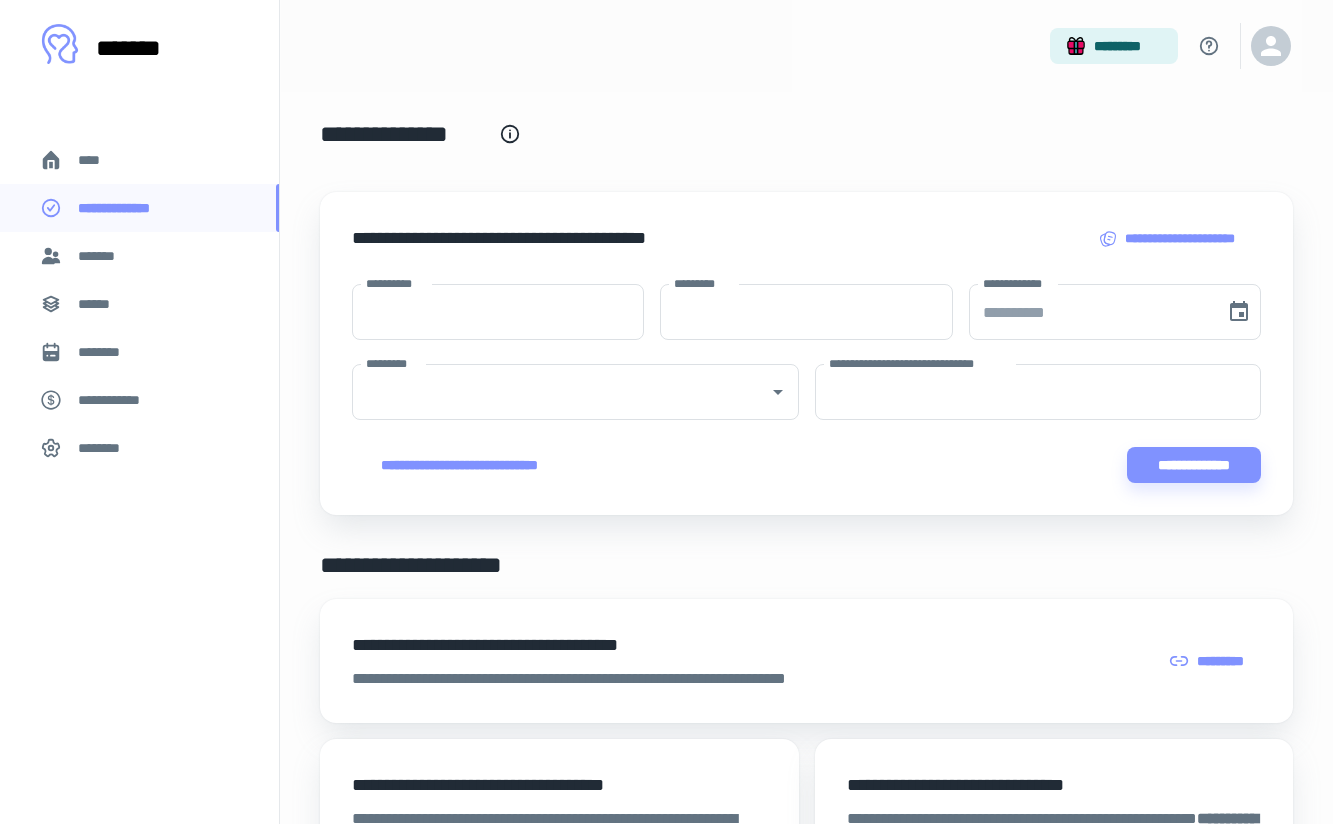 click on "**********" at bounding box center [510, 254] 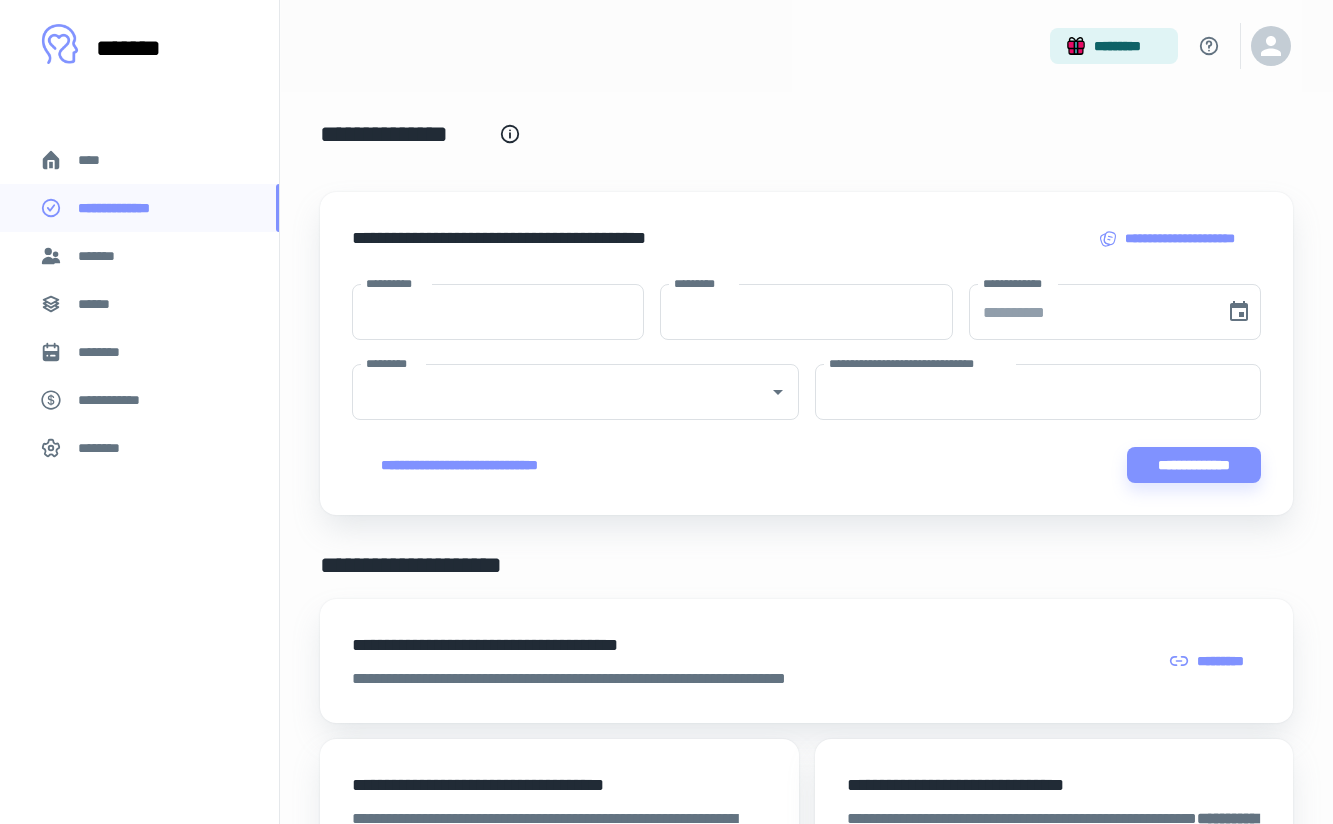click on "********" at bounding box center (105, 448) 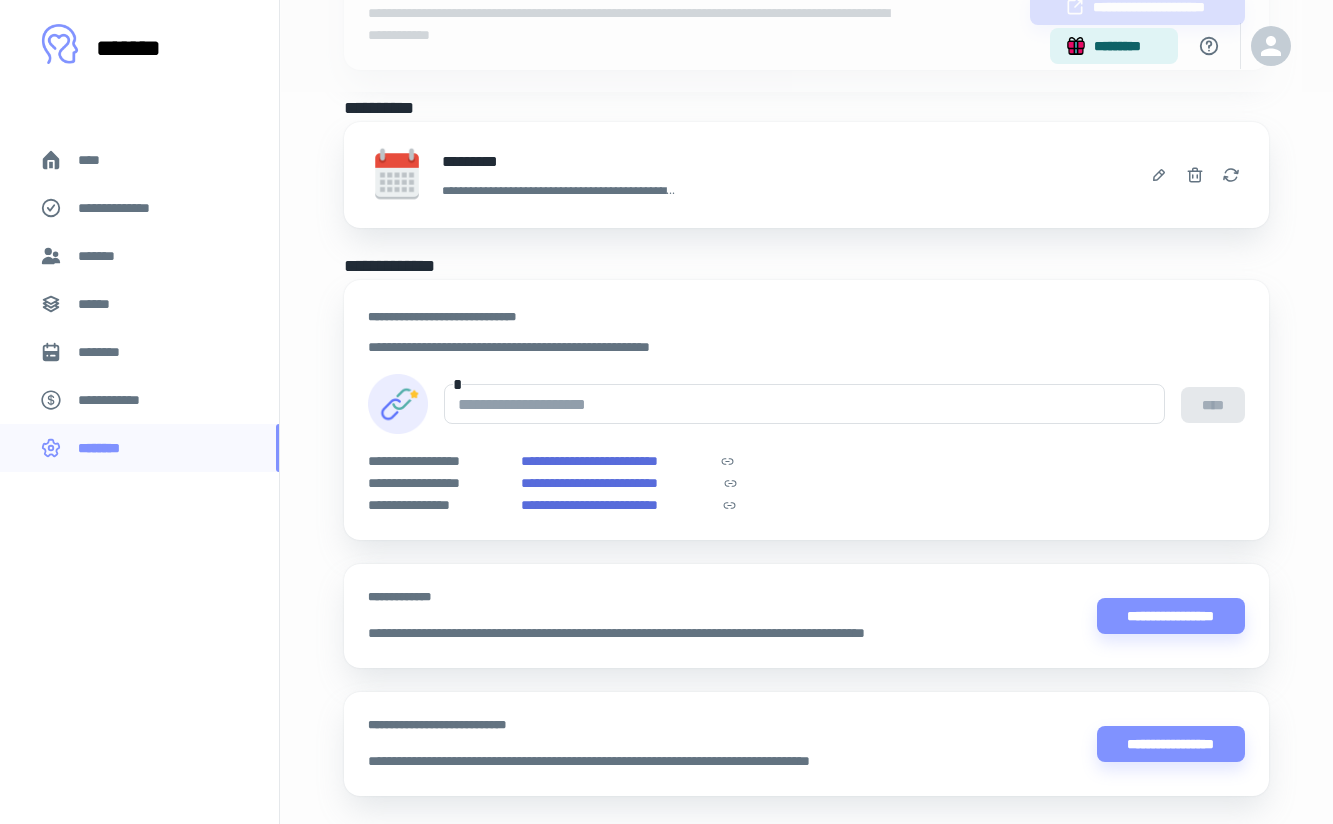 scroll, scrollTop: 1011, scrollLeft: 0, axis: vertical 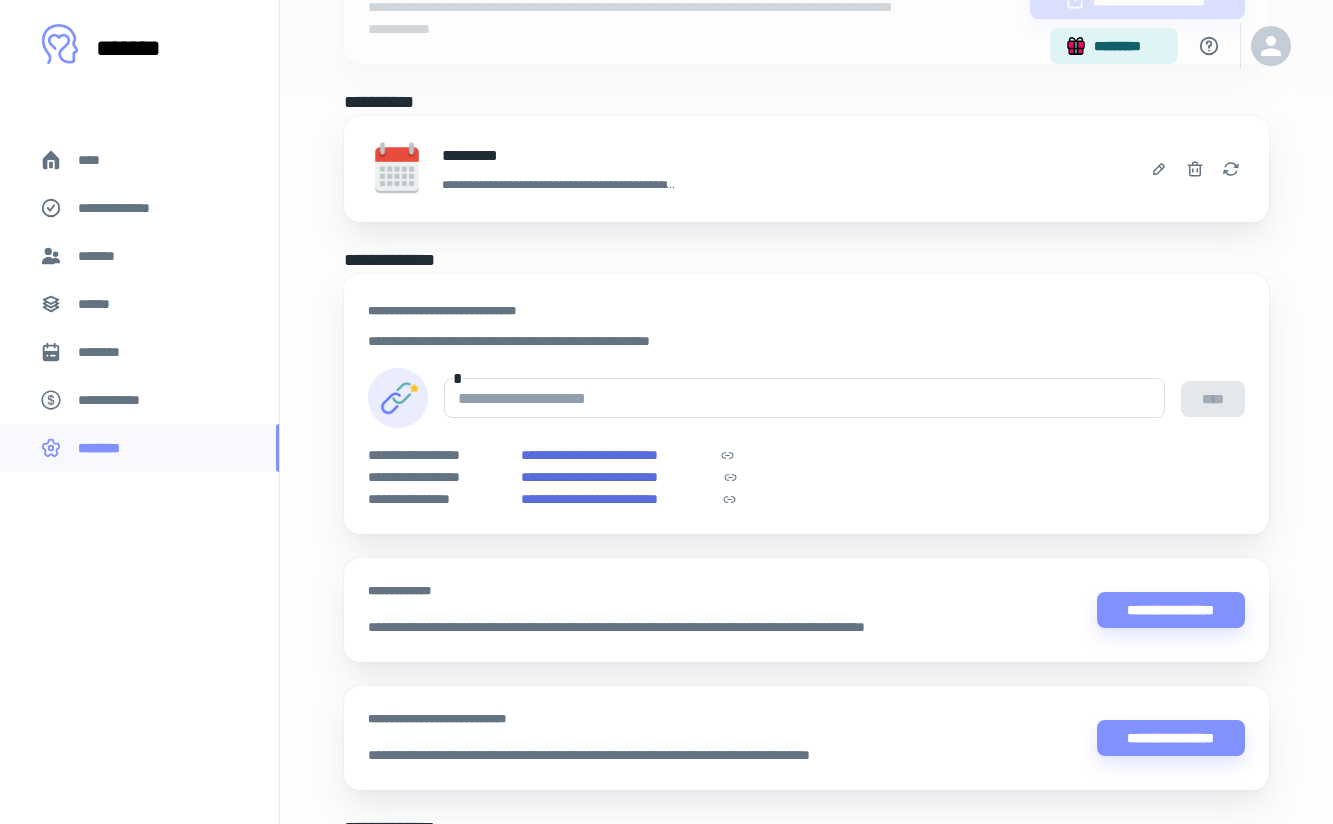 click on "****" at bounding box center [97, 160] 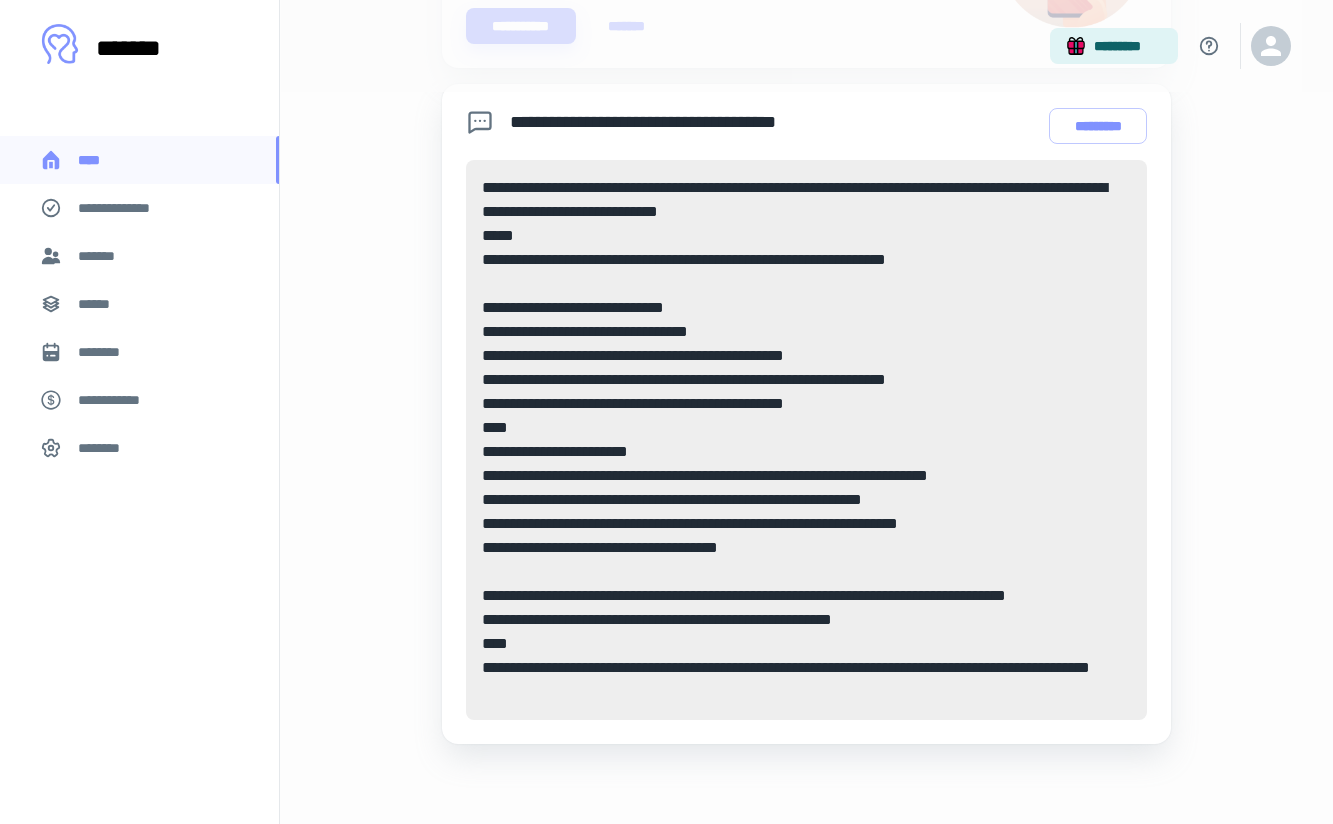 scroll, scrollTop: 1050, scrollLeft: 0, axis: vertical 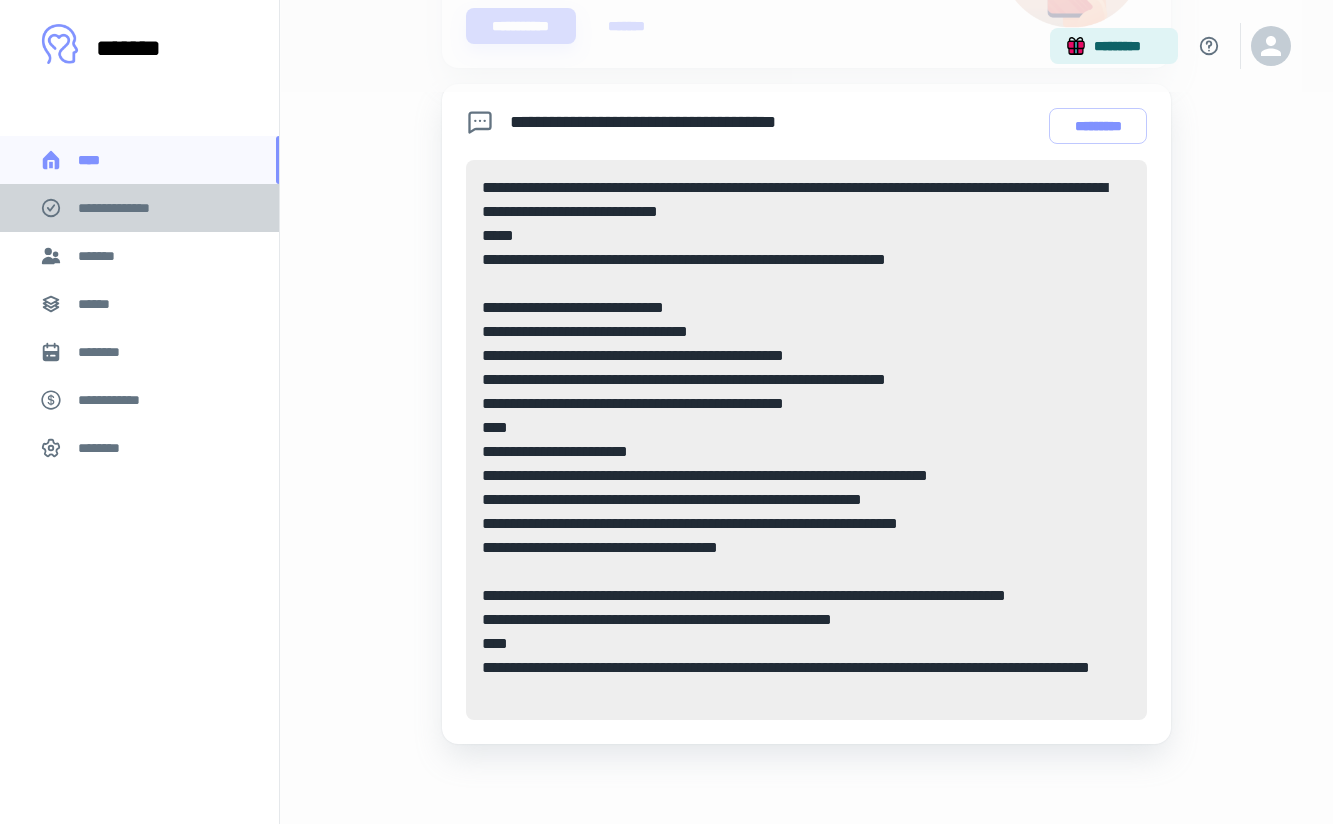 click on "**********" at bounding box center [127, 208] 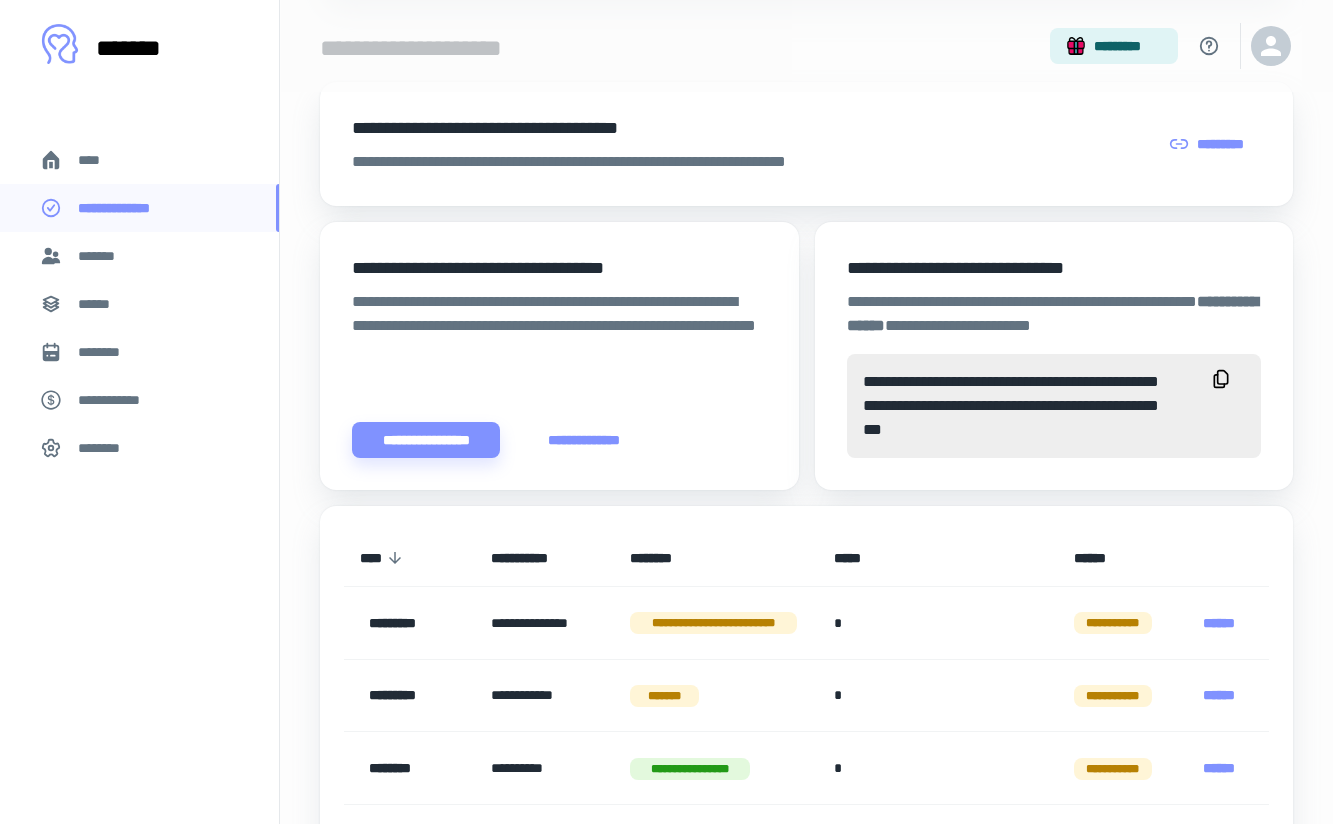 scroll, scrollTop: 517, scrollLeft: 0, axis: vertical 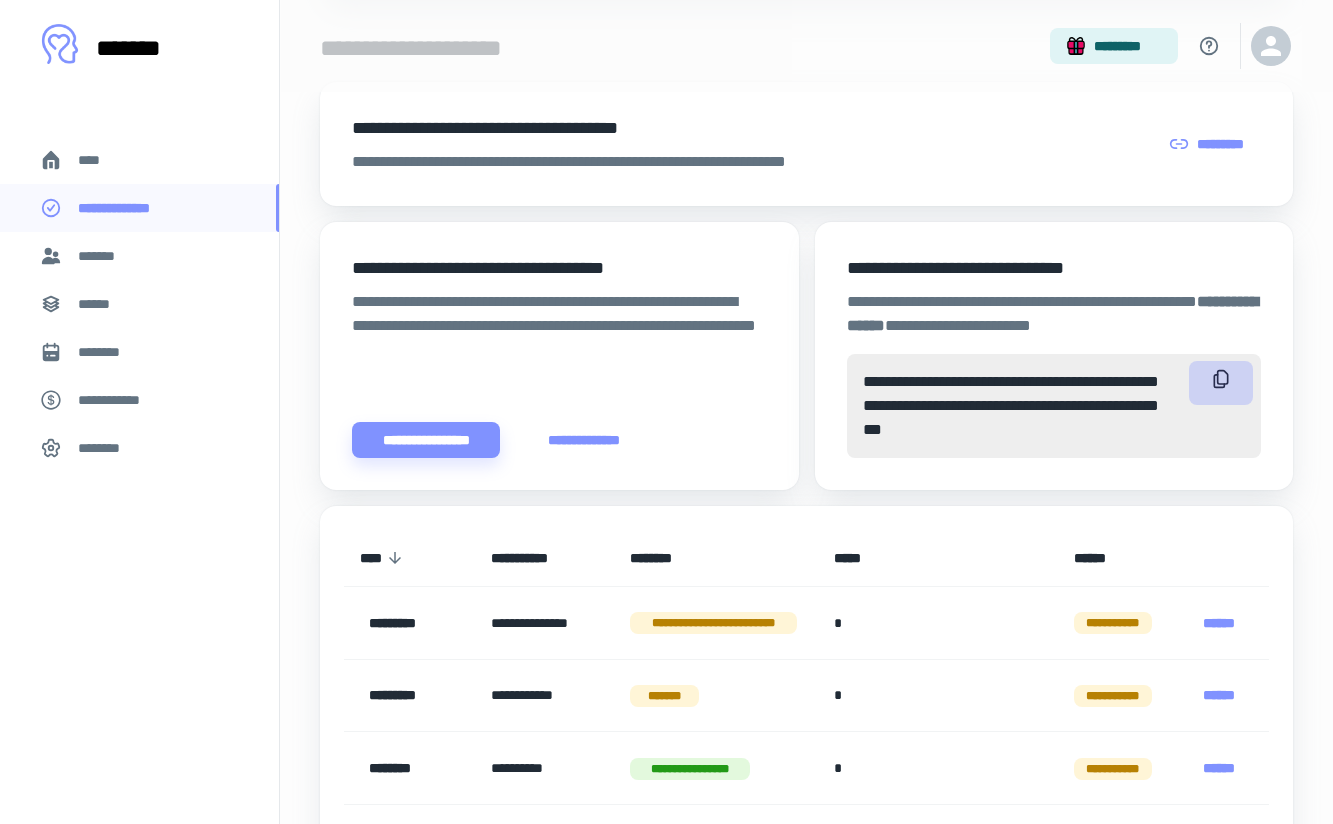click 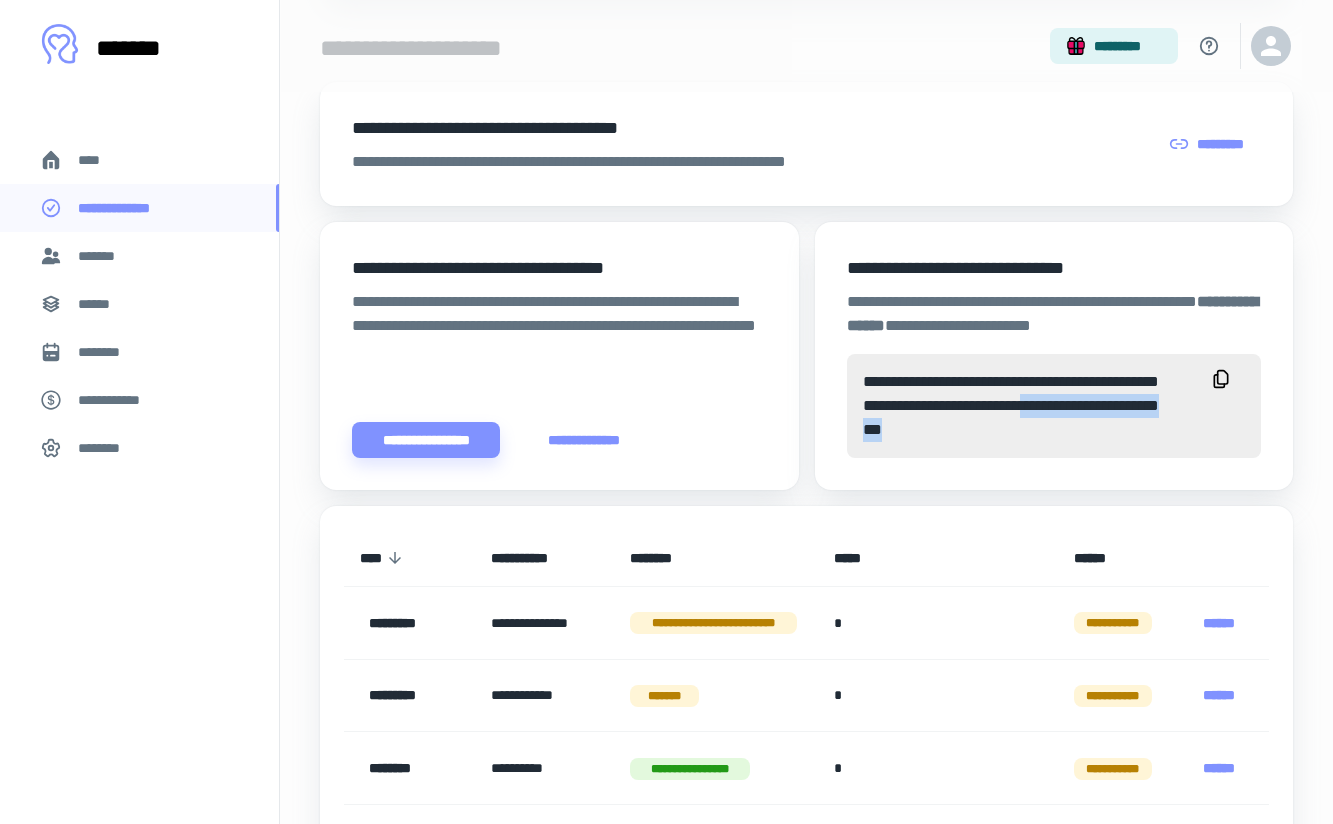 drag, startPoint x: 863, startPoint y: 432, endPoint x: 1078, endPoint y: 439, distance: 215.11392 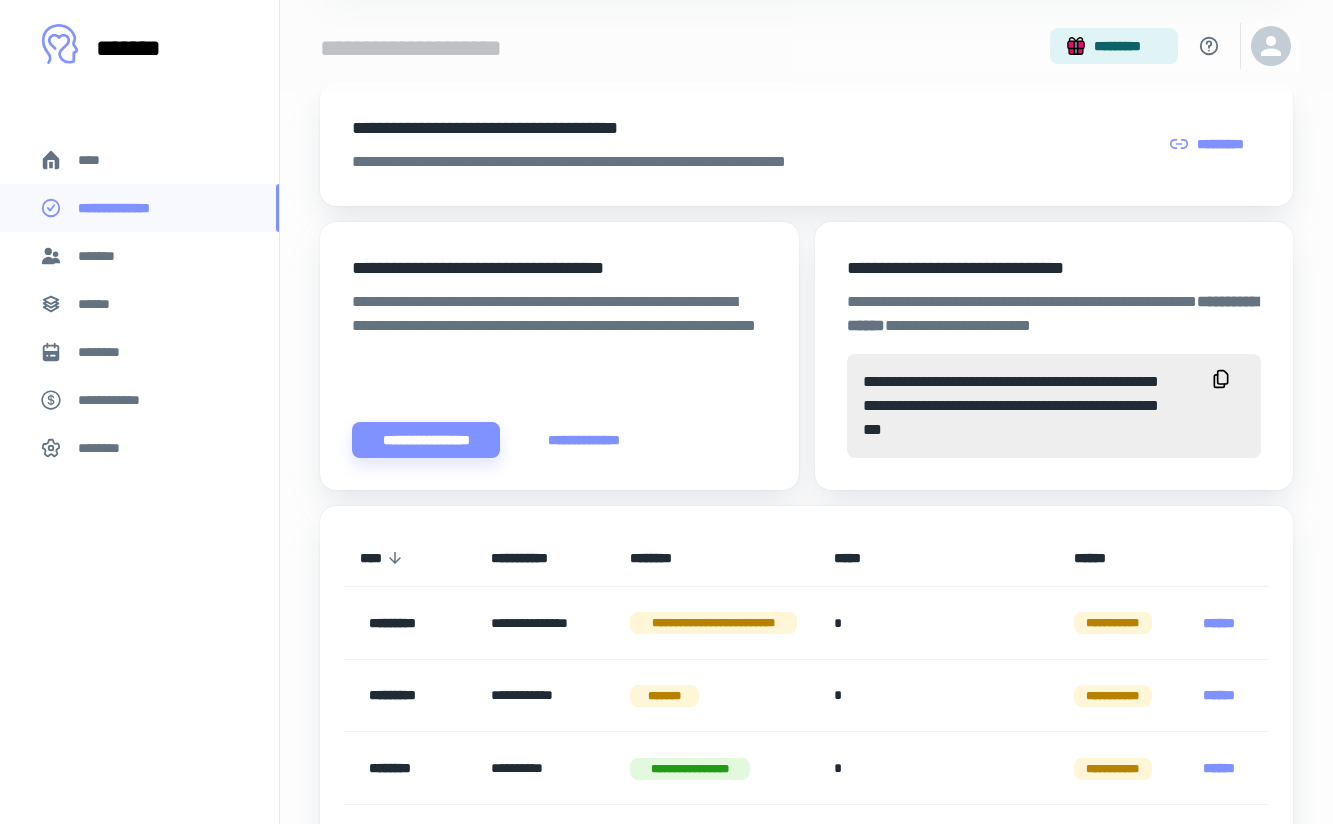 drag, startPoint x: 940, startPoint y: 431, endPoint x: 887, endPoint y: 429, distance: 53.037724 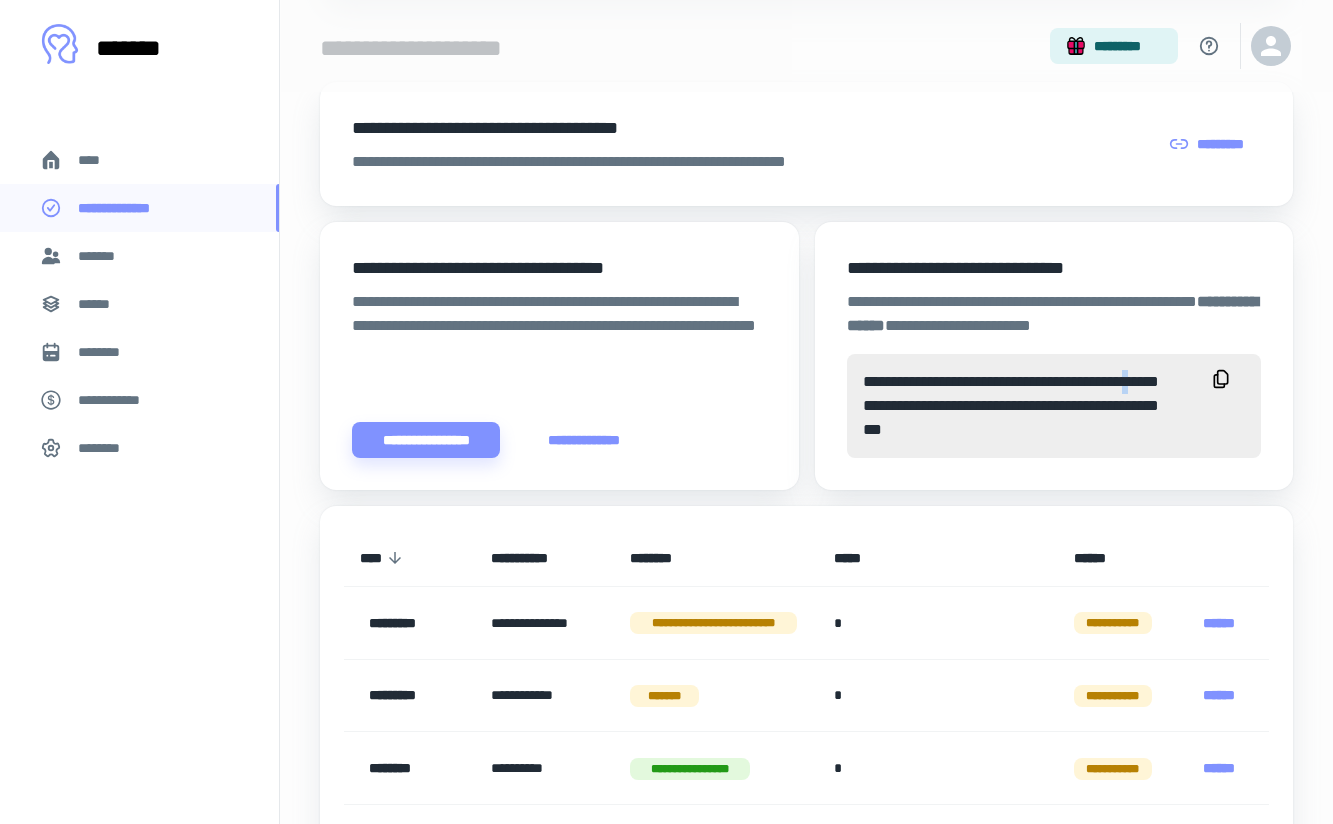 click on "**********" at bounding box center (1054, 406) 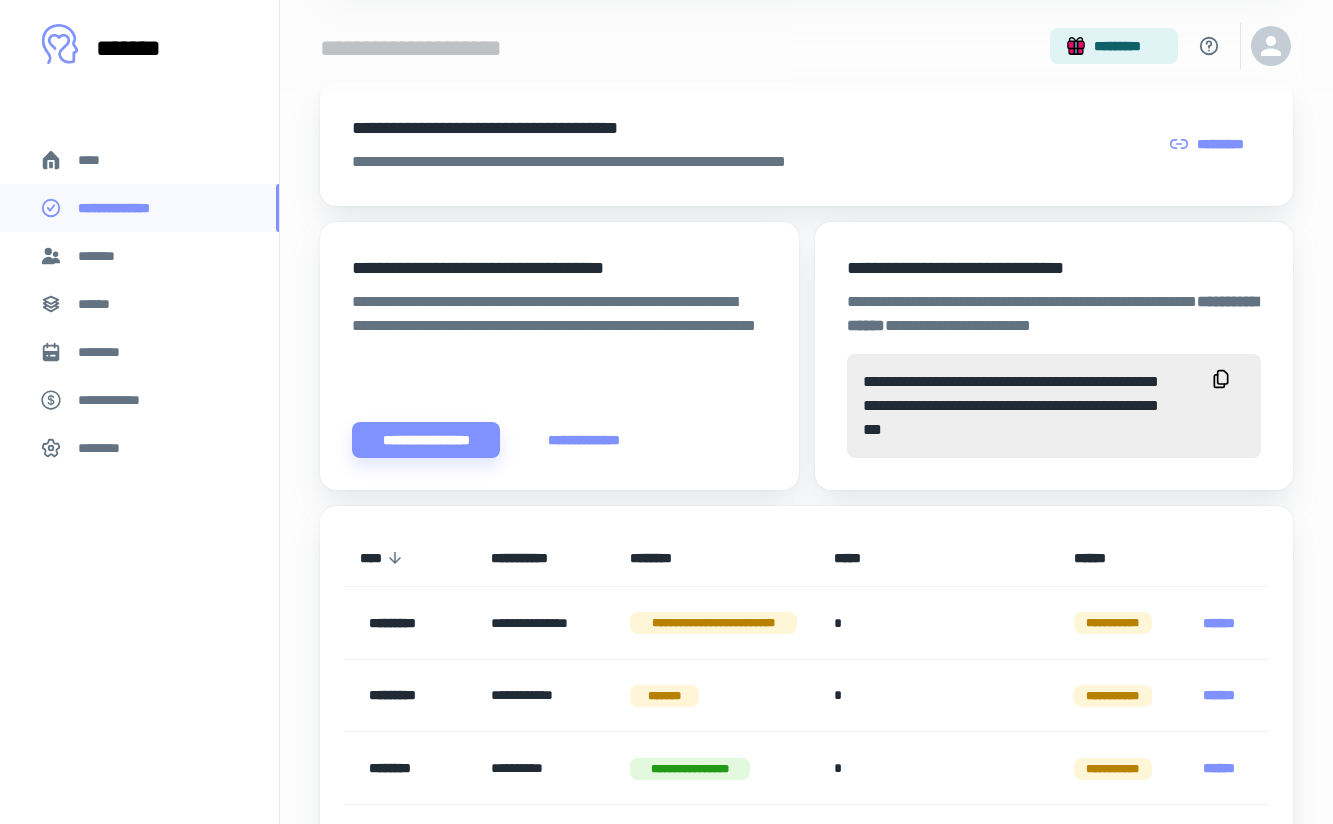 click on "**********" at bounding box center [1054, 406] 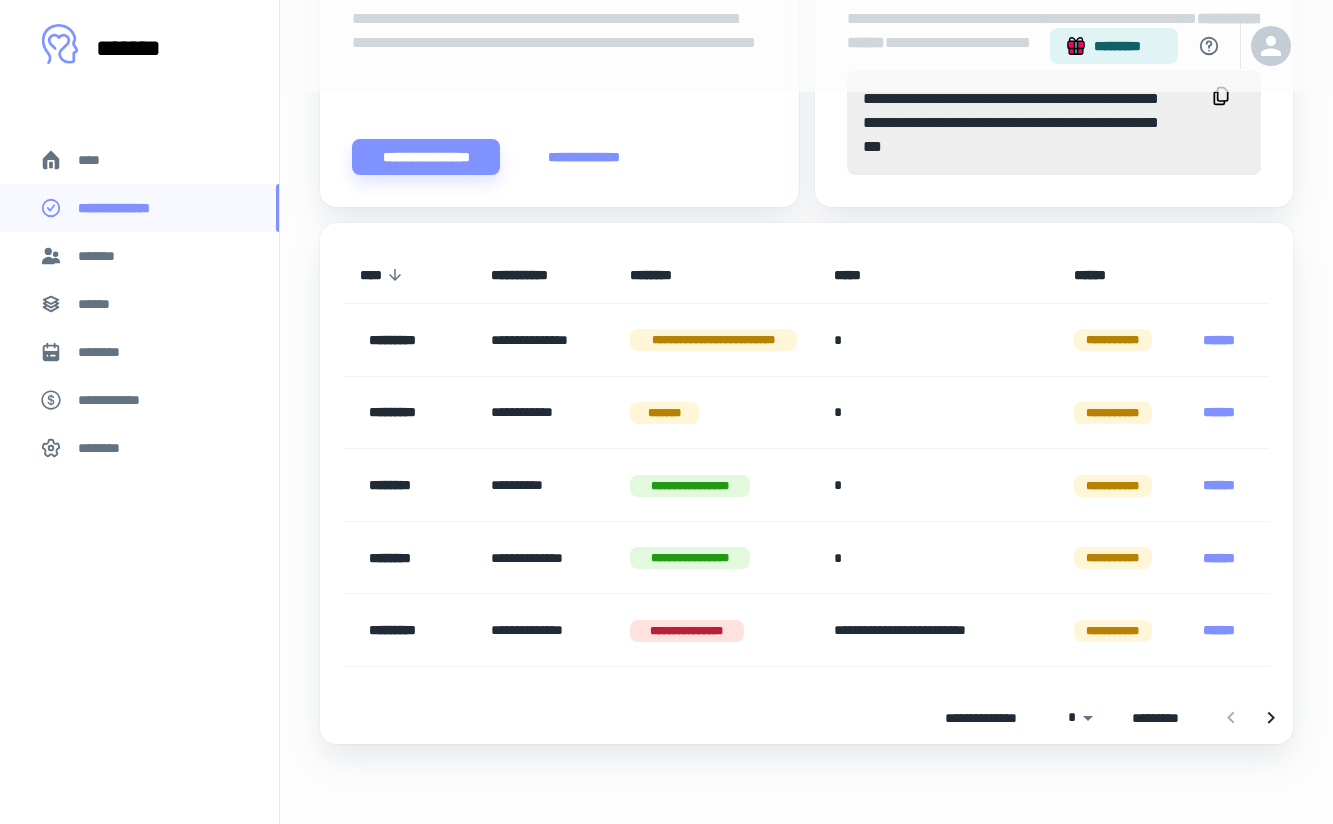 scroll, scrollTop: 800, scrollLeft: 0, axis: vertical 